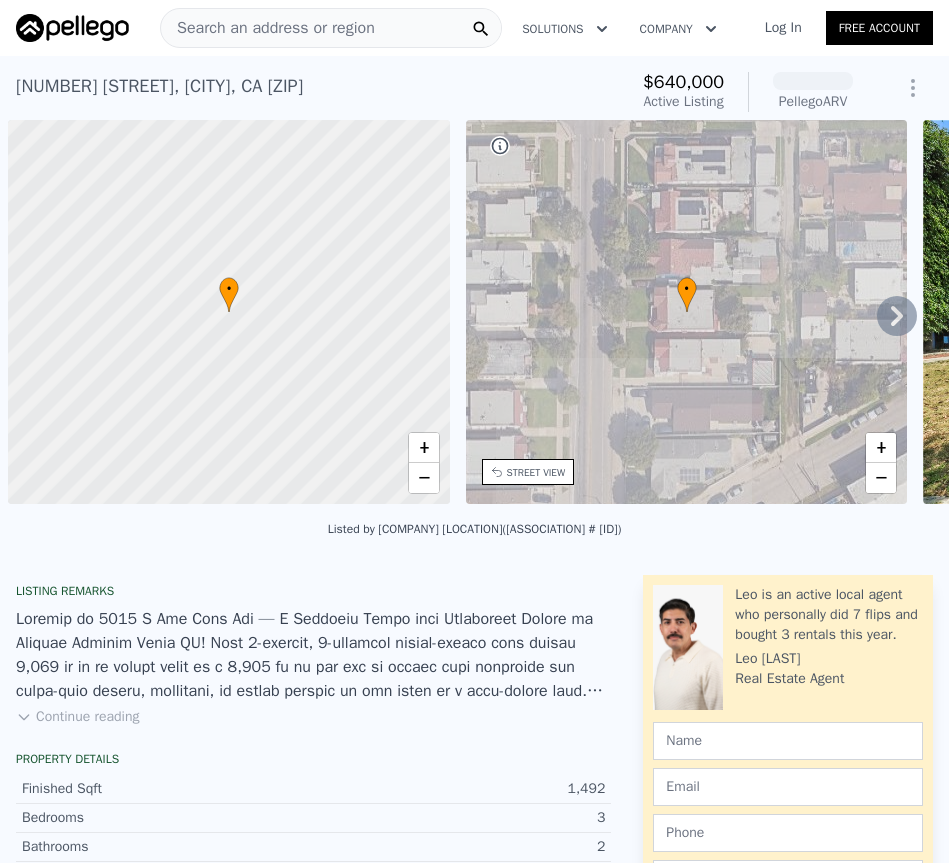 scroll, scrollTop: 0, scrollLeft: 0, axis: both 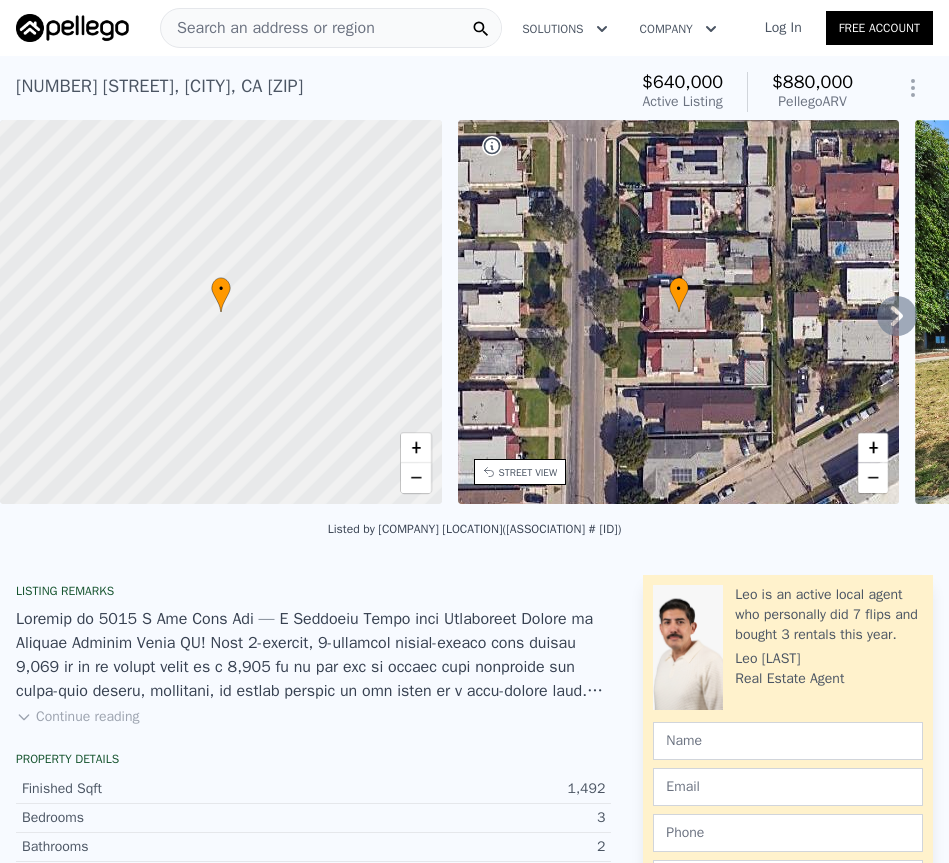 click on "Search an address or region" at bounding box center [268, 28] 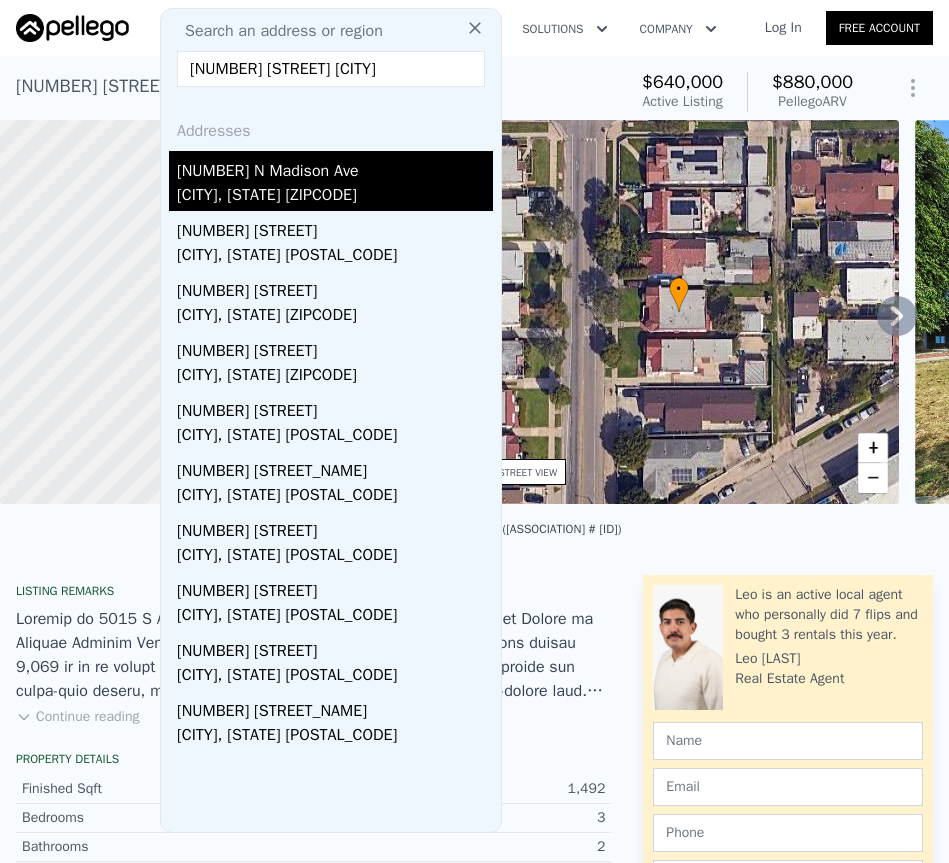 type on "[NUMBER] [STREET] [CITY]" 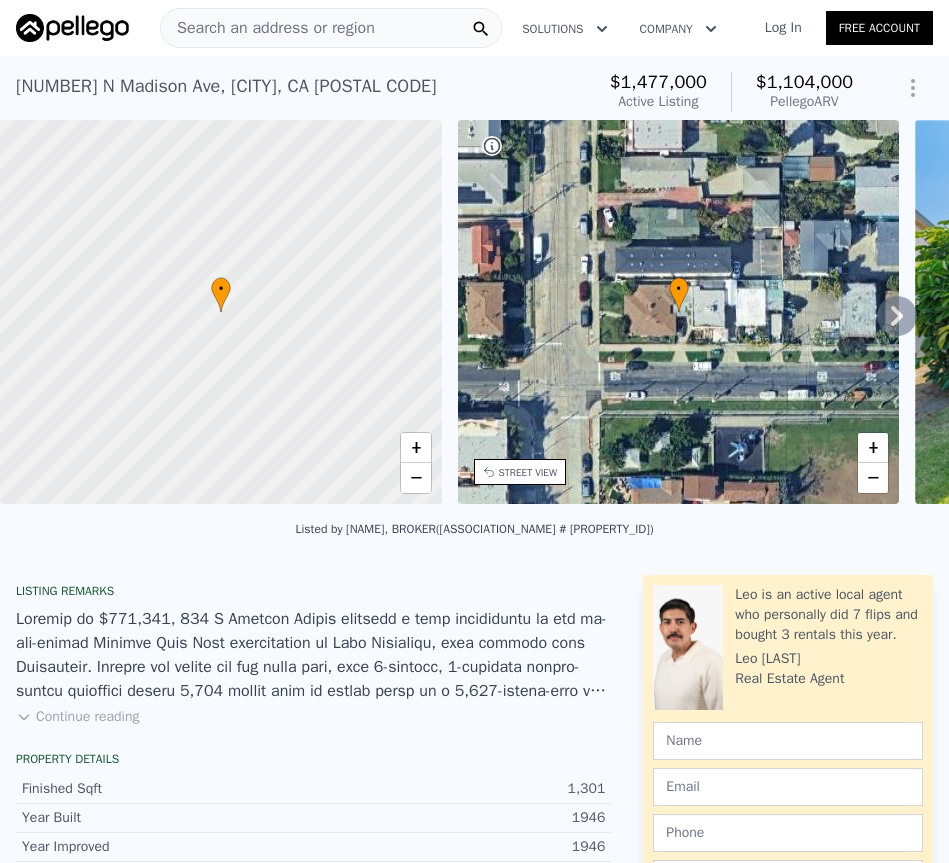 click on "Search an address or region" at bounding box center (268, 28) 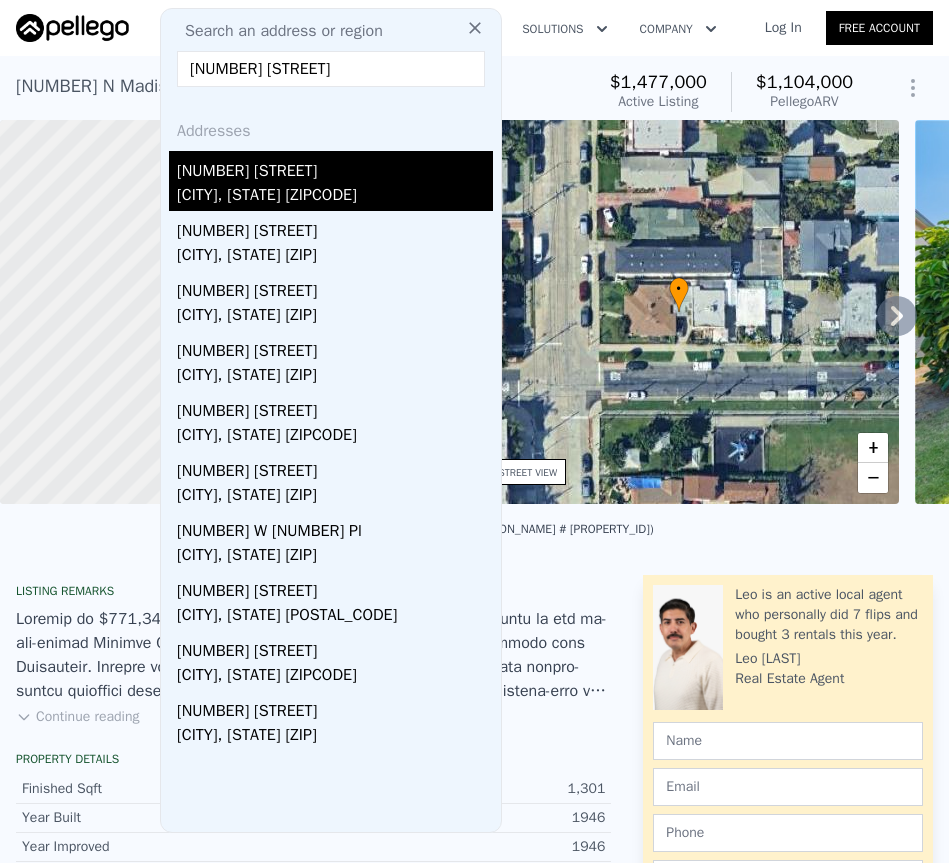 type on "[NUMBER] [STREET]" 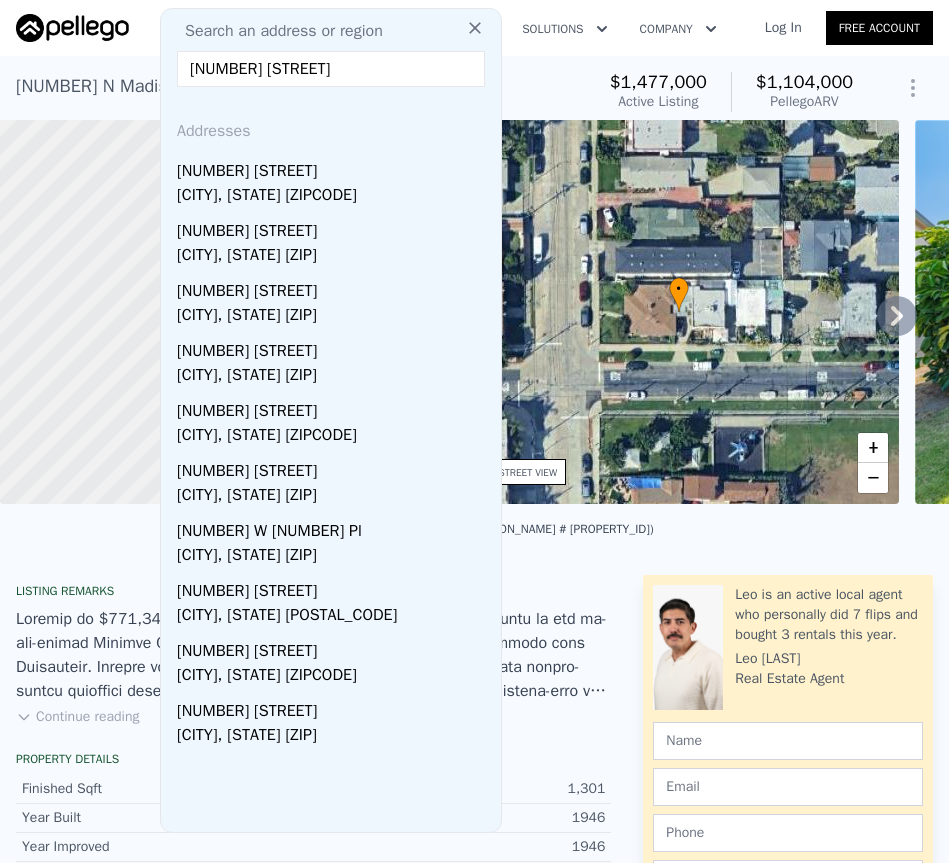 click on "[CITY], [STATE] [ZIPCODE]" at bounding box center [335, 197] 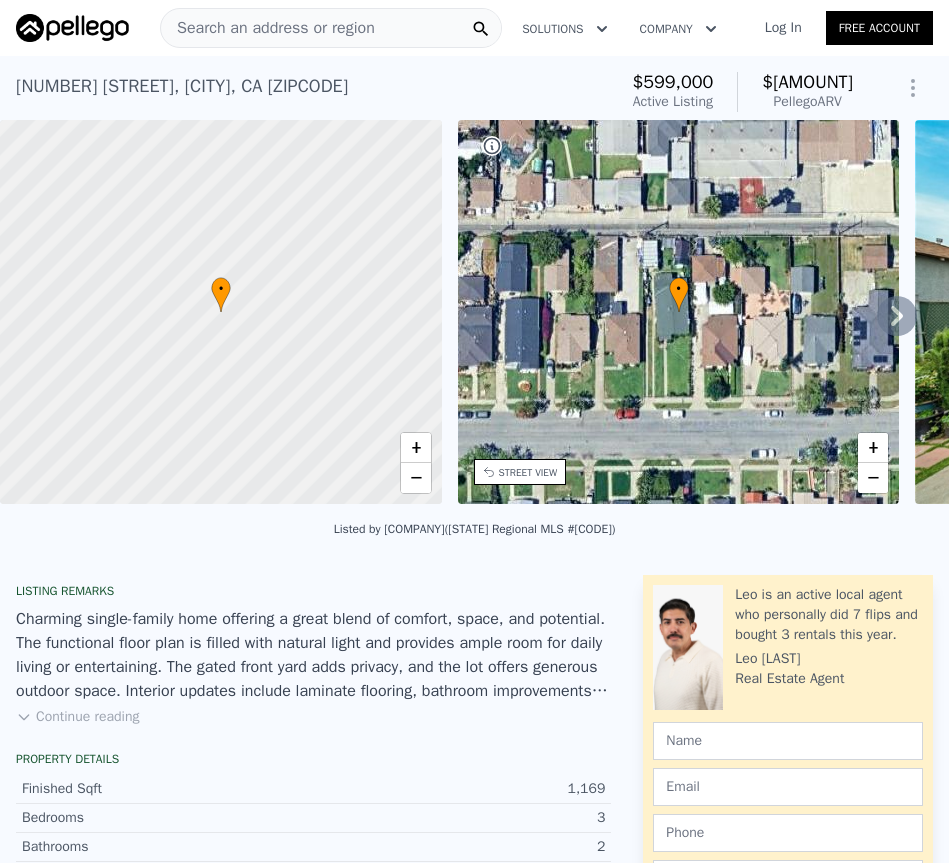 click on "Search an address or region" at bounding box center [268, 28] 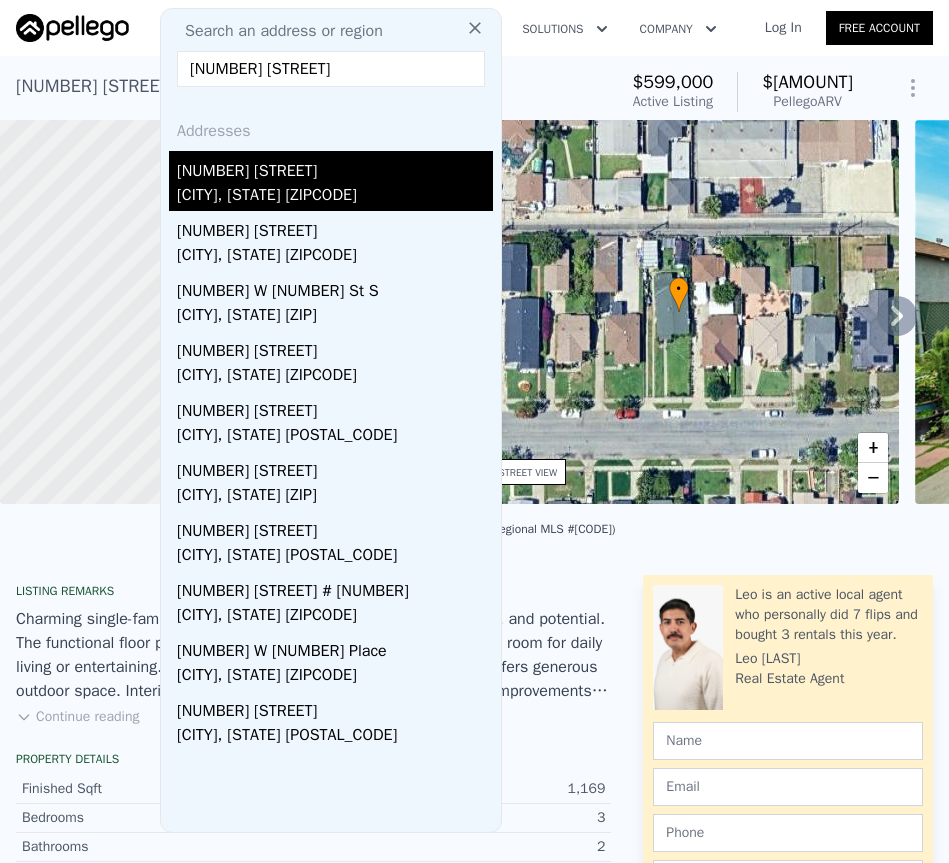 type on "[NUMBER] [STREET]" 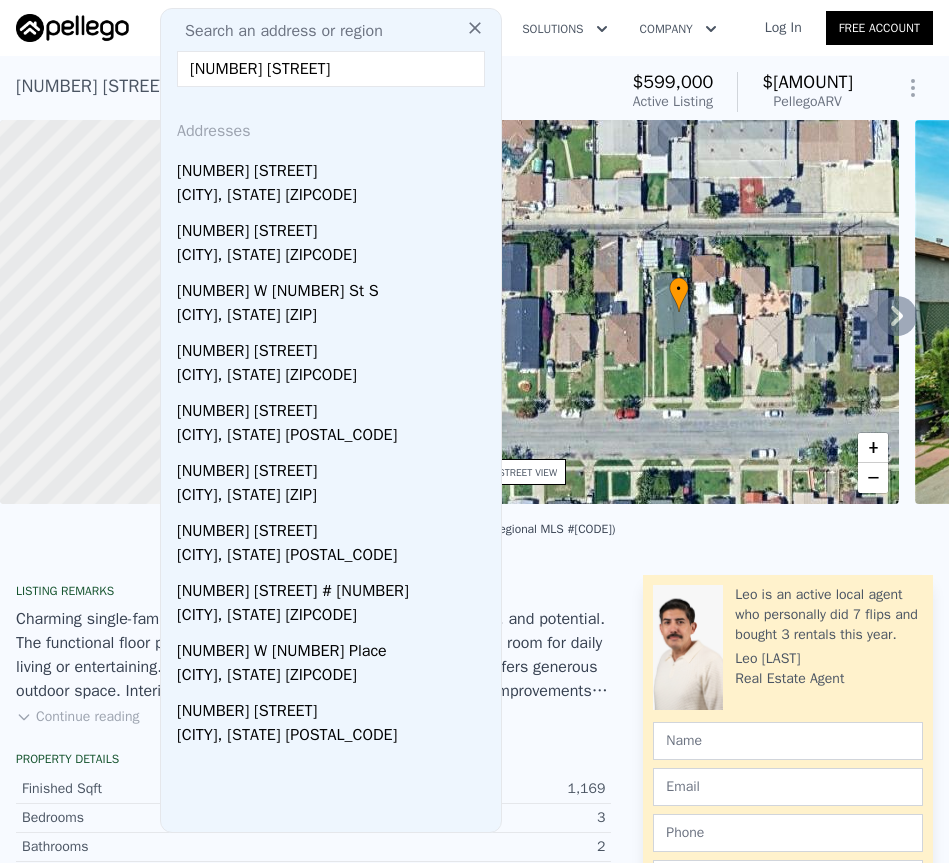 click on "[CITY], [STATE] [ZIPCODE]" at bounding box center (335, 197) 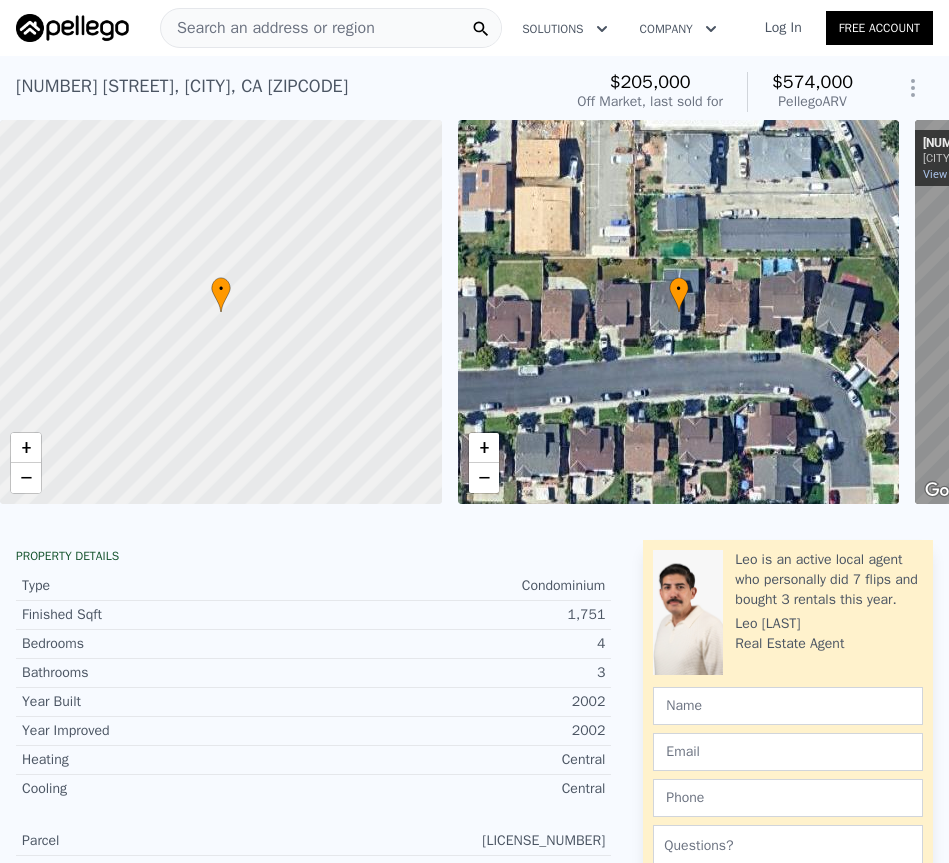 click on "Search an address or region" at bounding box center (268, 28) 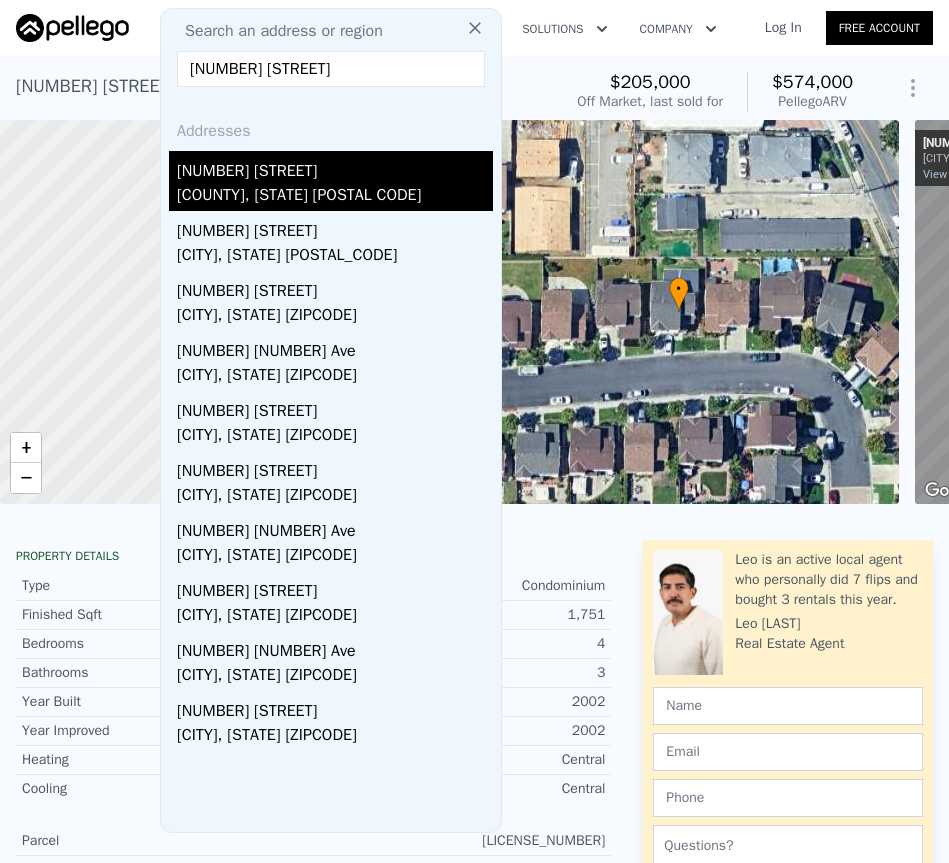 type on "[NUMBER] [STREET]" 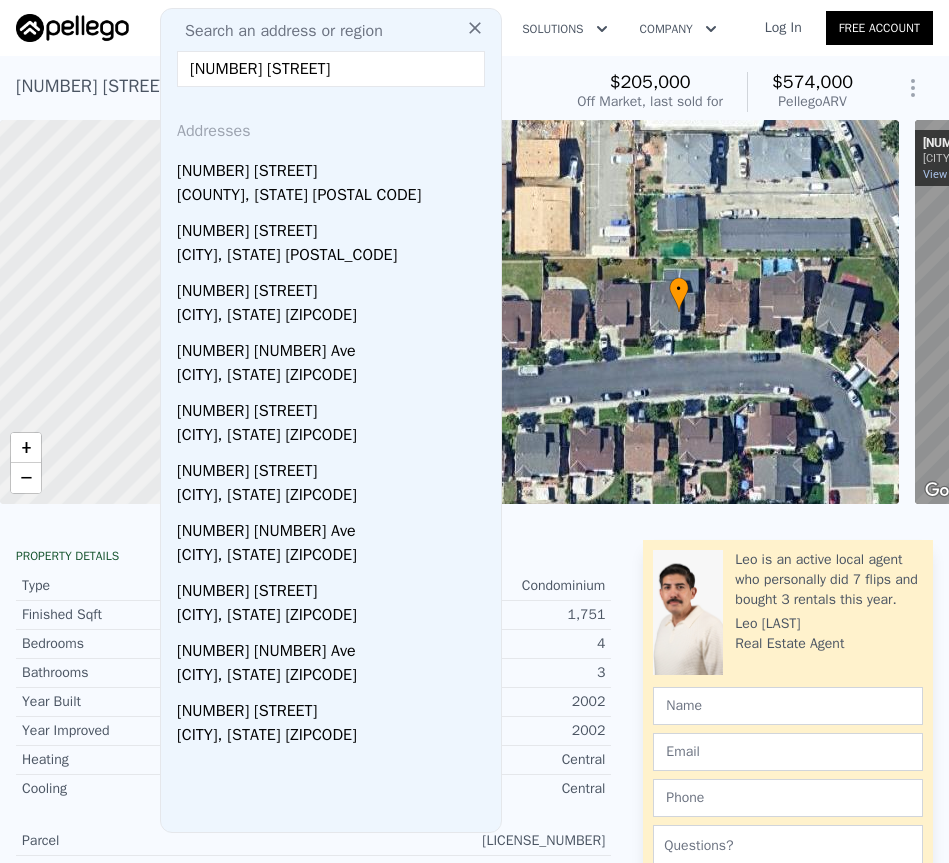 click on "[NUMBER] [STREET]" at bounding box center (335, 167) 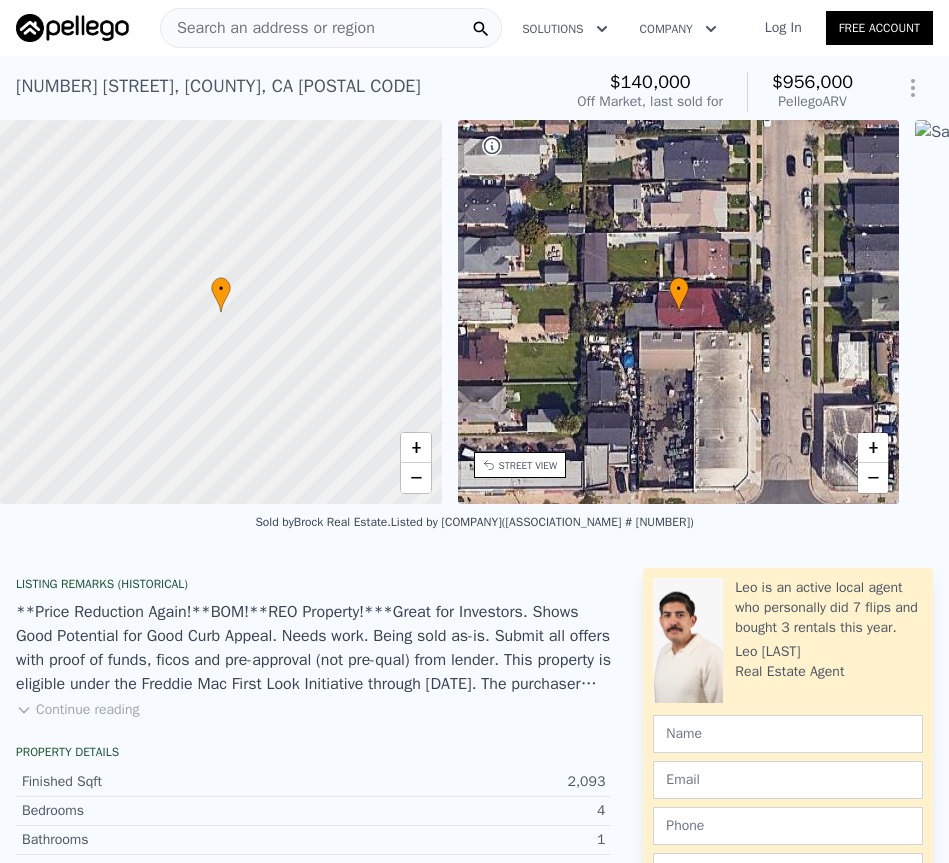 click on "Search an address or region" at bounding box center (268, 28) 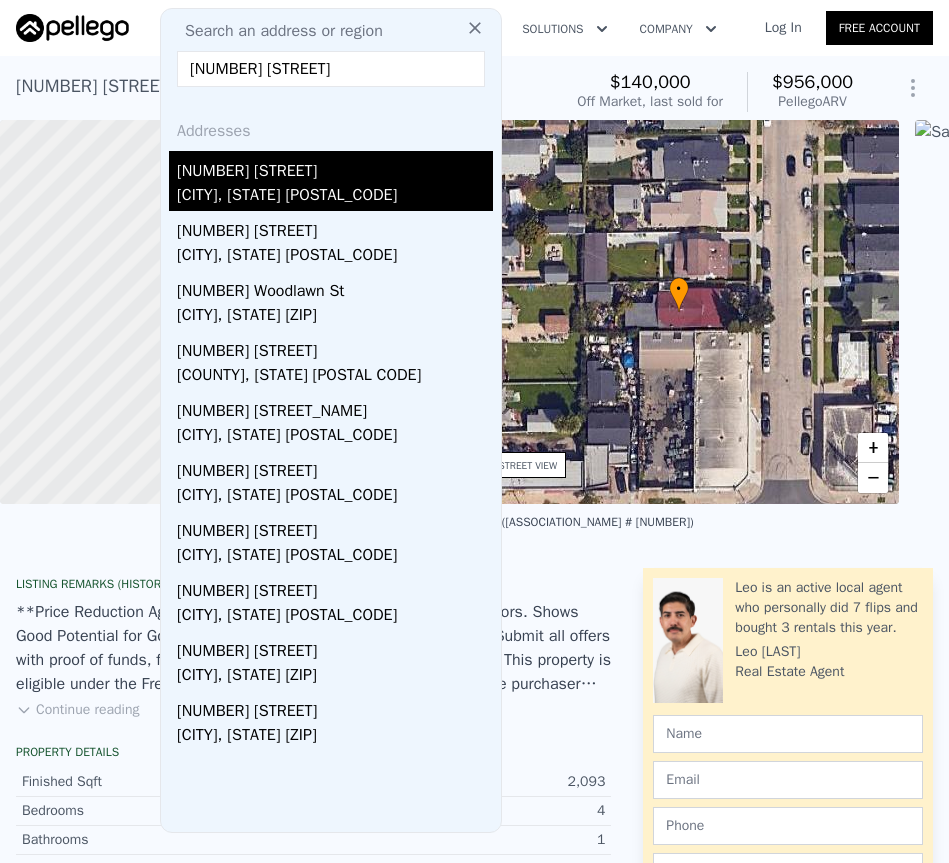 type on "[NUMBER] [STREET]" 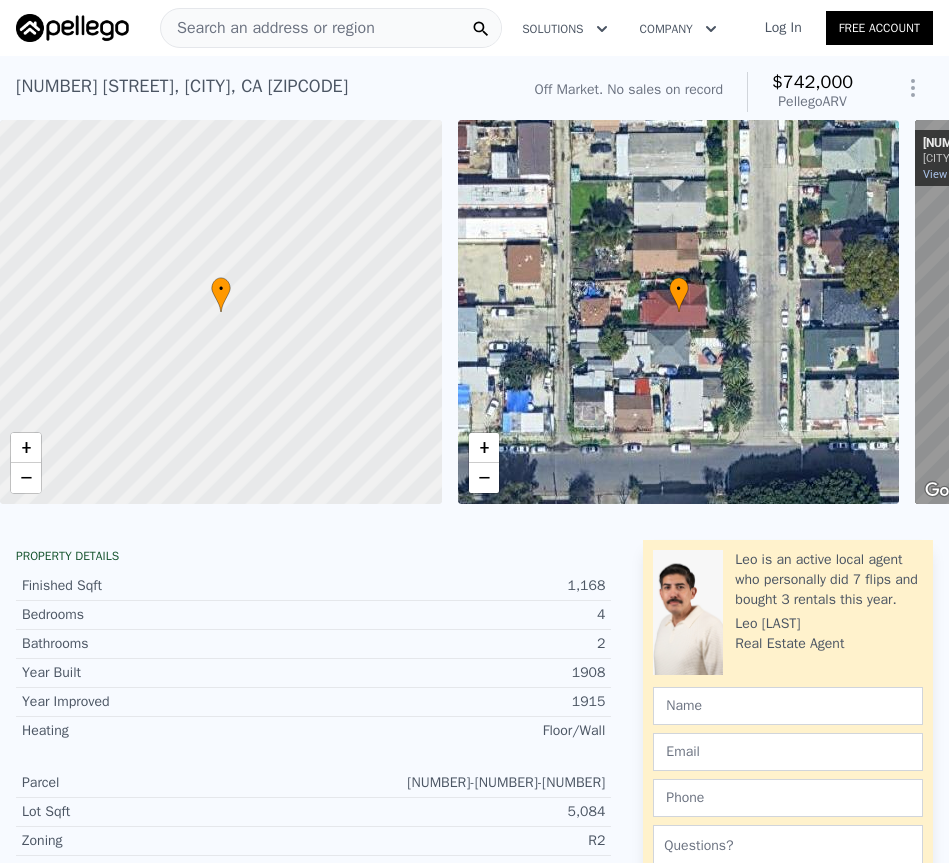 click on "Search an address or region" at bounding box center [268, 28] 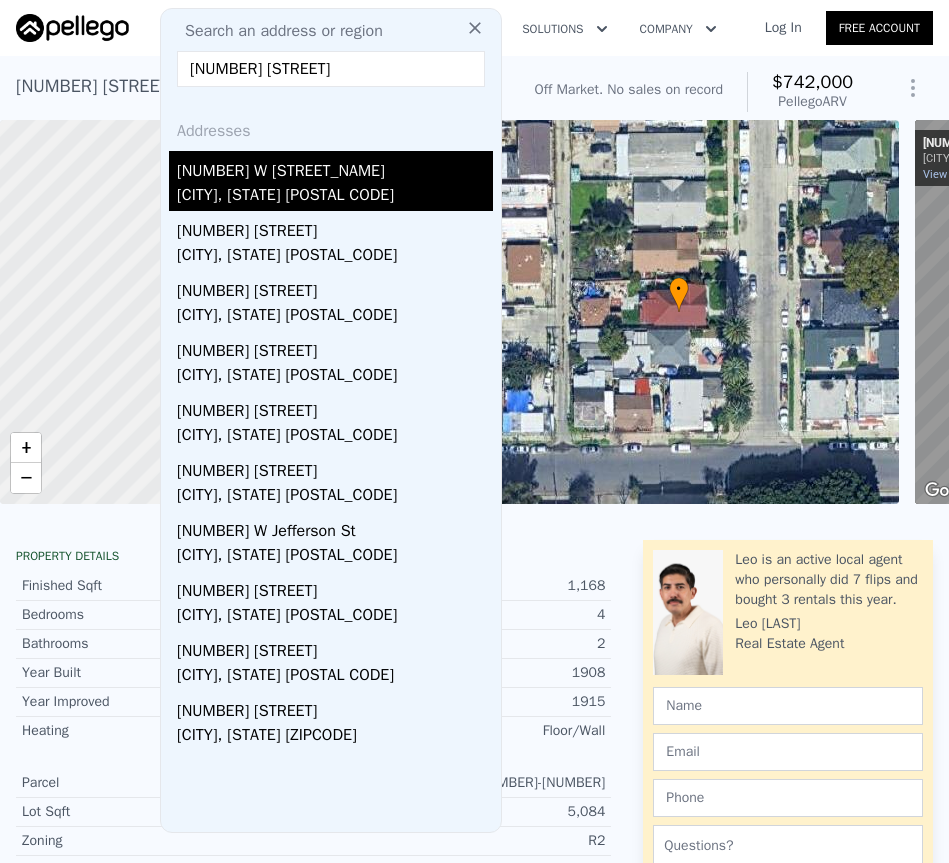 type on "[NUMBER] [STREET]" 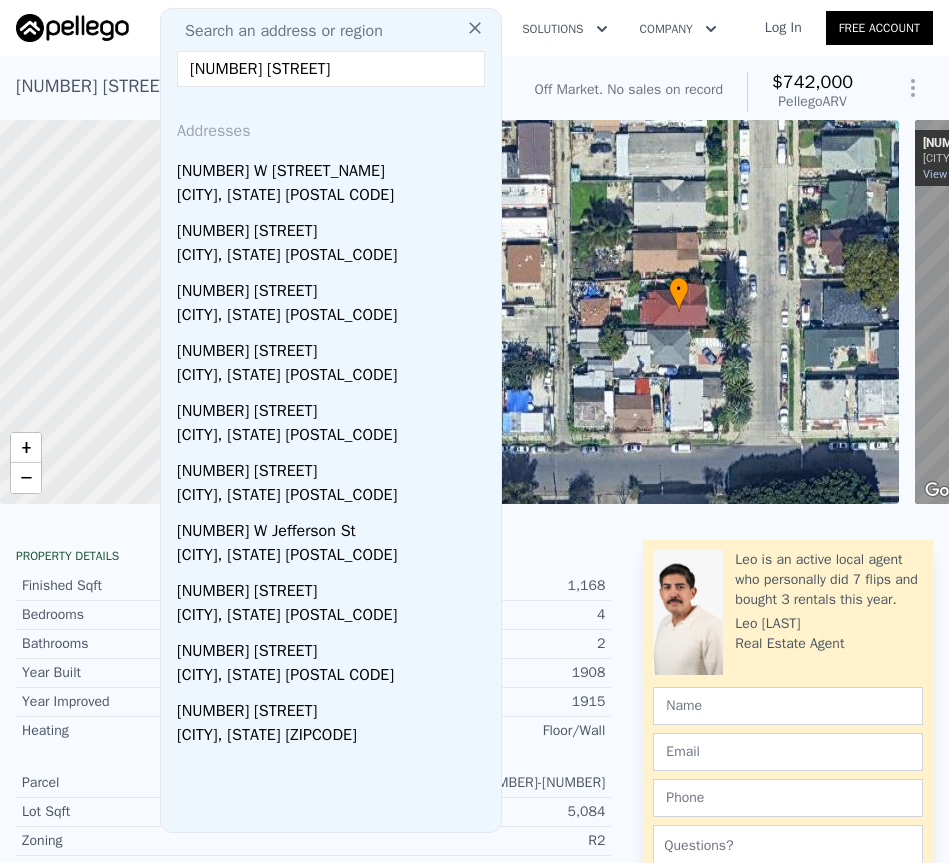 click on "[CITY], [STATE] [POSTAL CODE]" at bounding box center (335, 197) 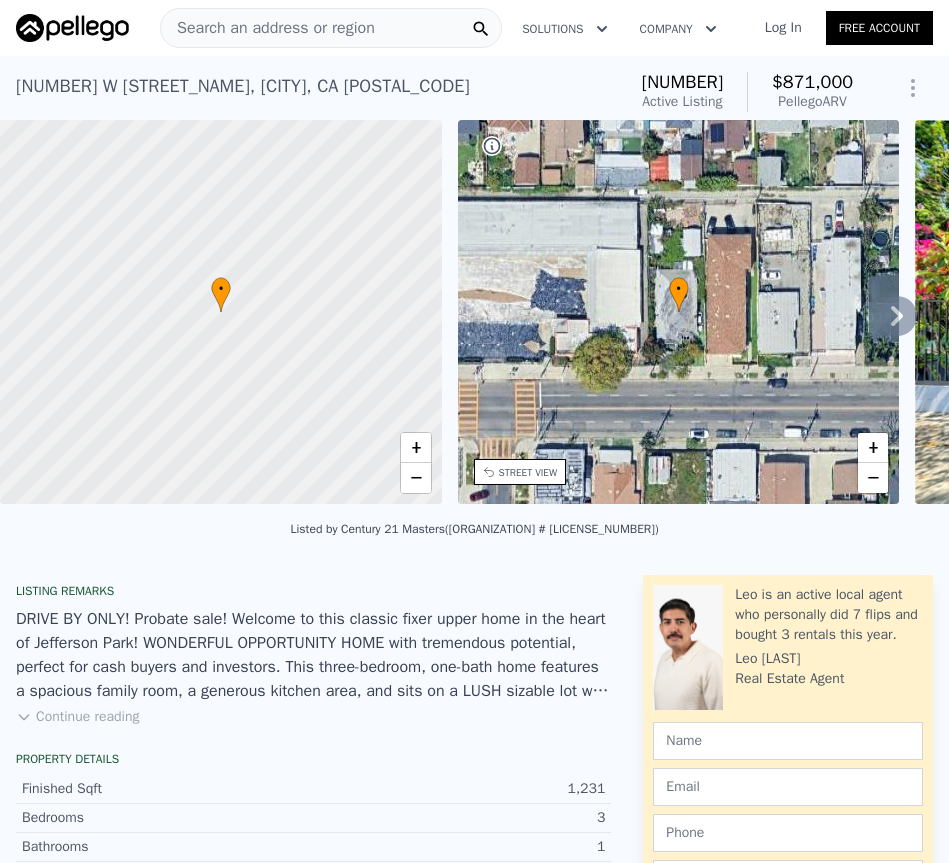 click on "Search an address or region" at bounding box center (268, 28) 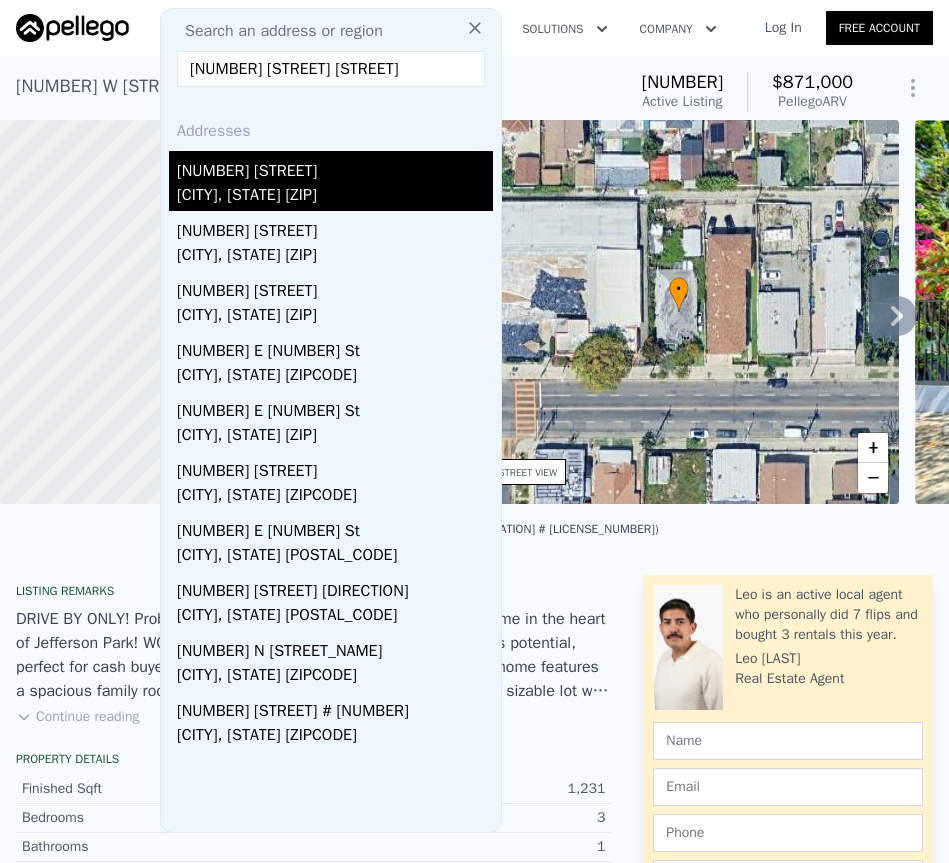 type on "[NUMBER] [STREET] [STREET]" 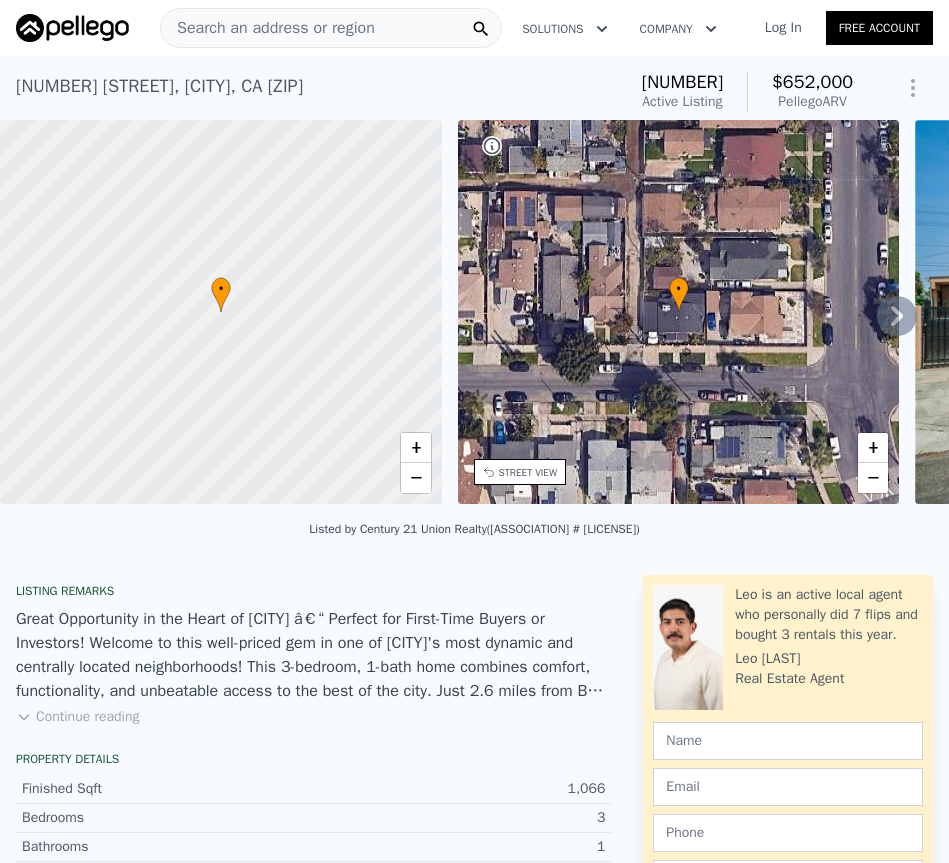 click on "Search an address or region" at bounding box center [268, 28] 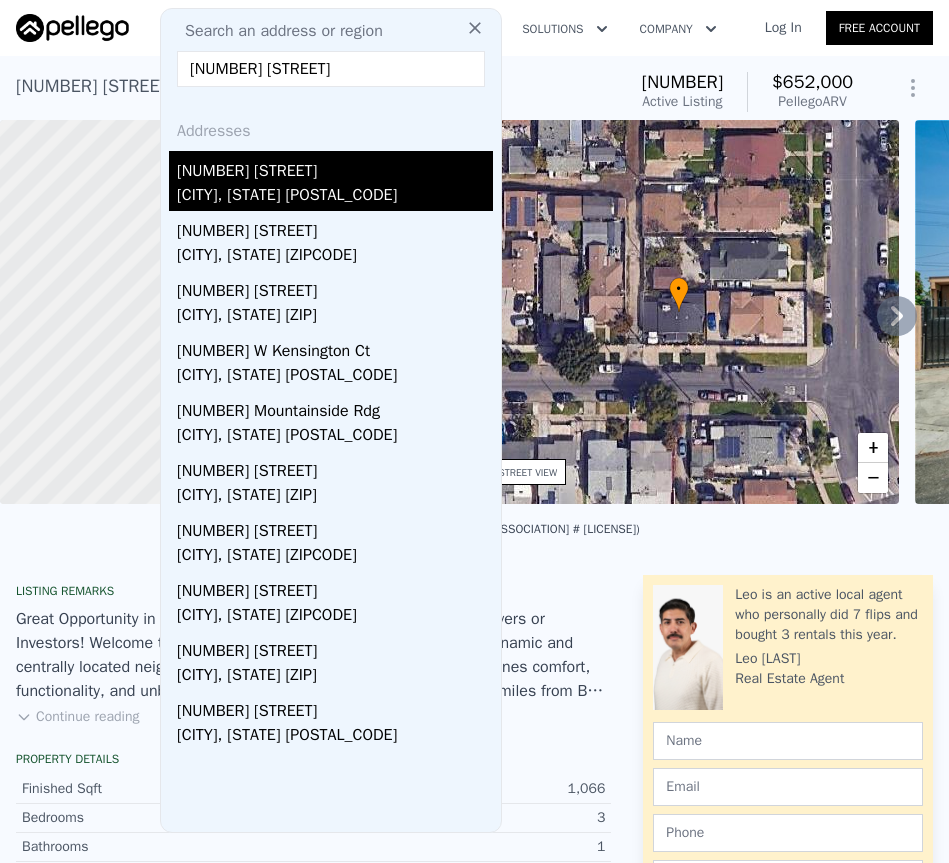 type on "[NUMBER] [STREET]" 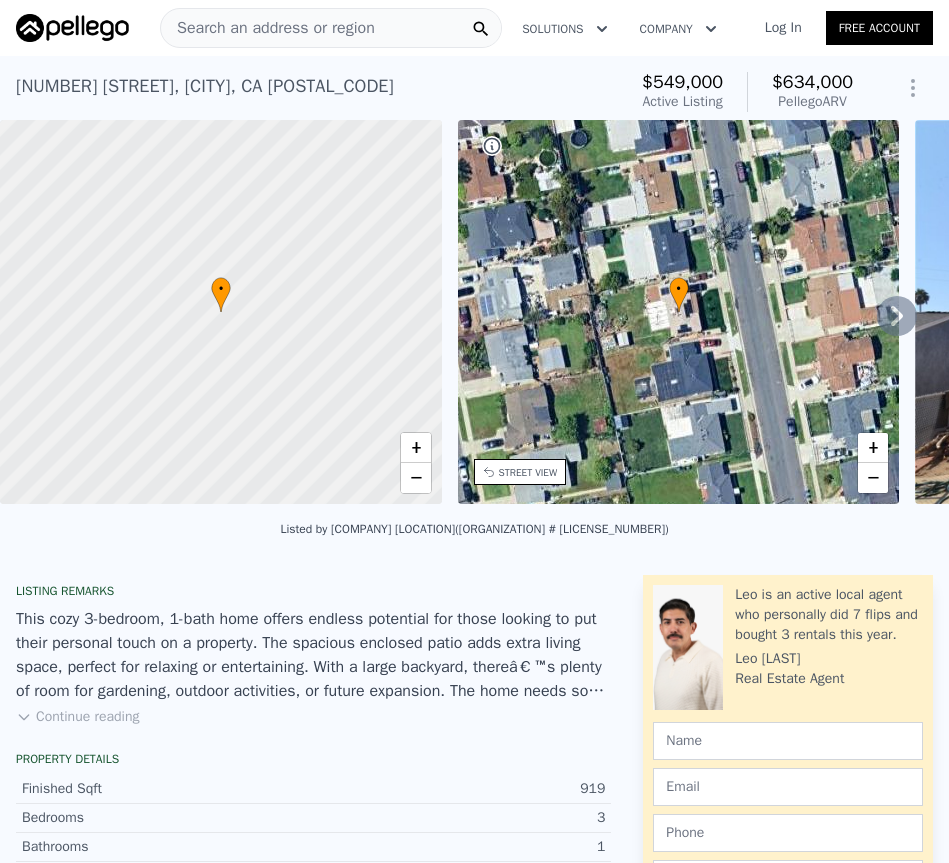 click on "Search an address or region" at bounding box center (268, 28) 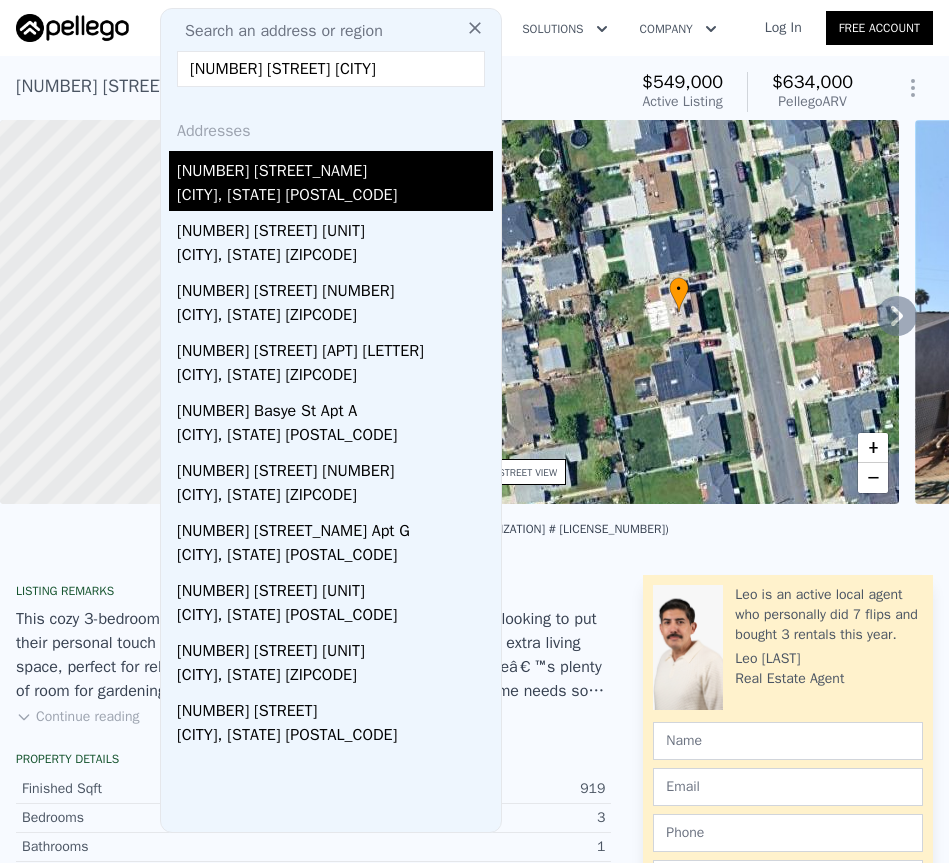 type on "[NUMBER] [STREET] [CITY]" 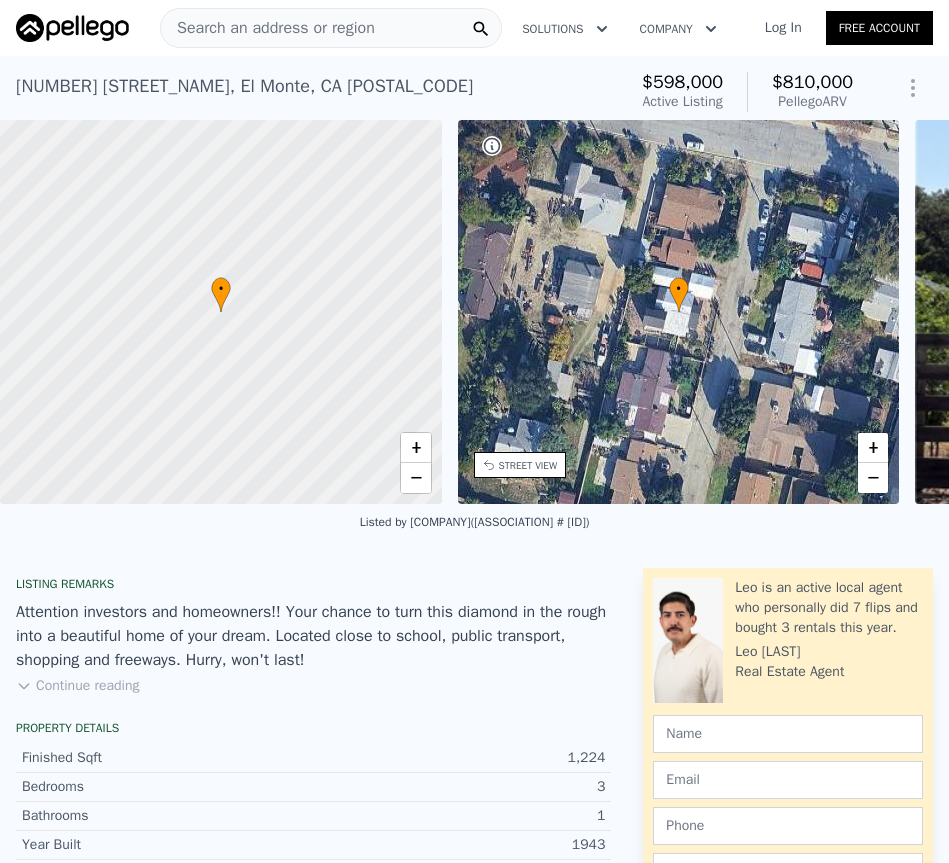 click on "Search an address or region" at bounding box center (268, 28) 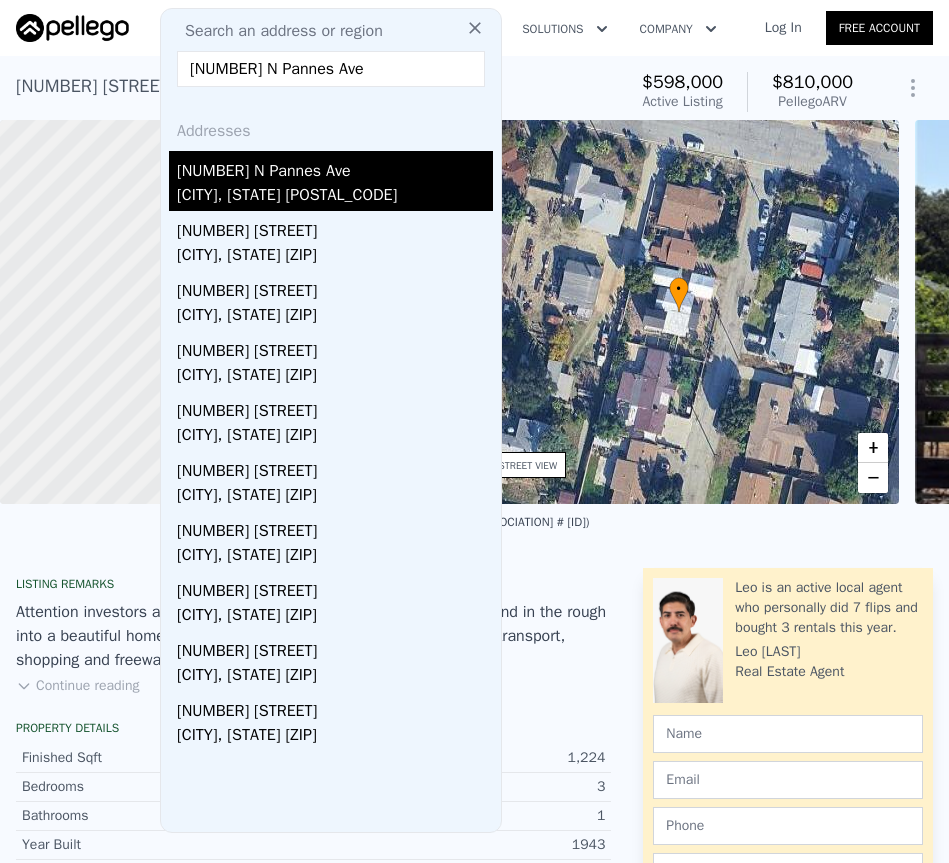 type on "[NUMBER] N Pannes Ave" 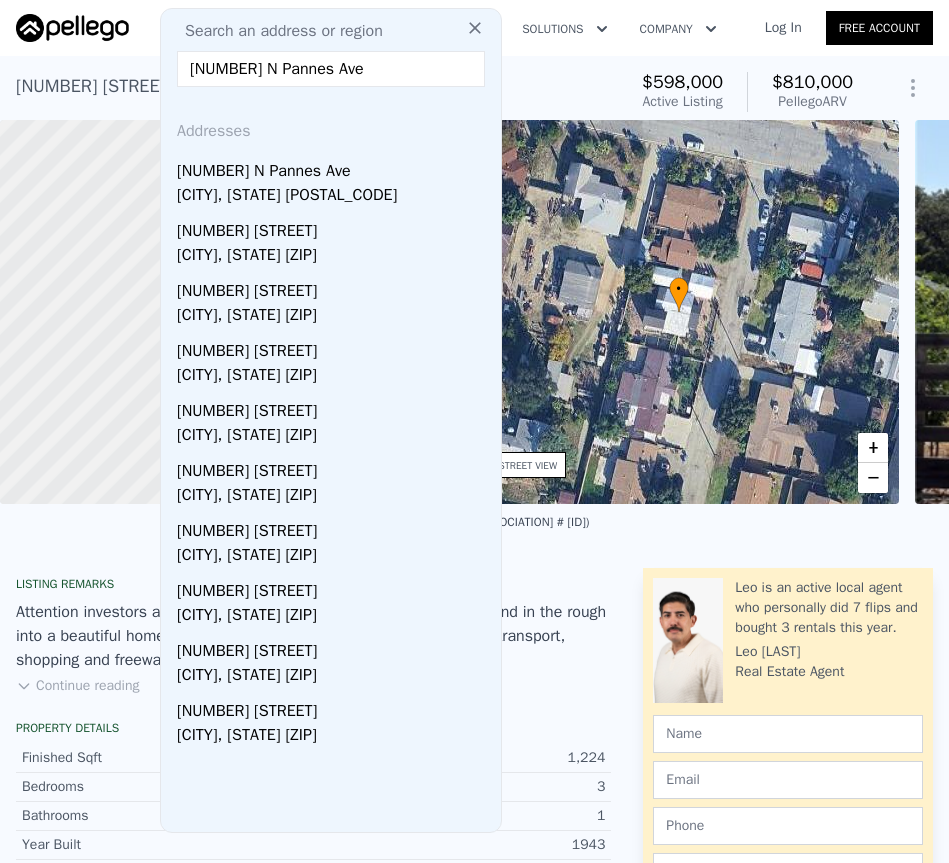 click on "[NUMBER] N Pannes Ave" at bounding box center (335, 167) 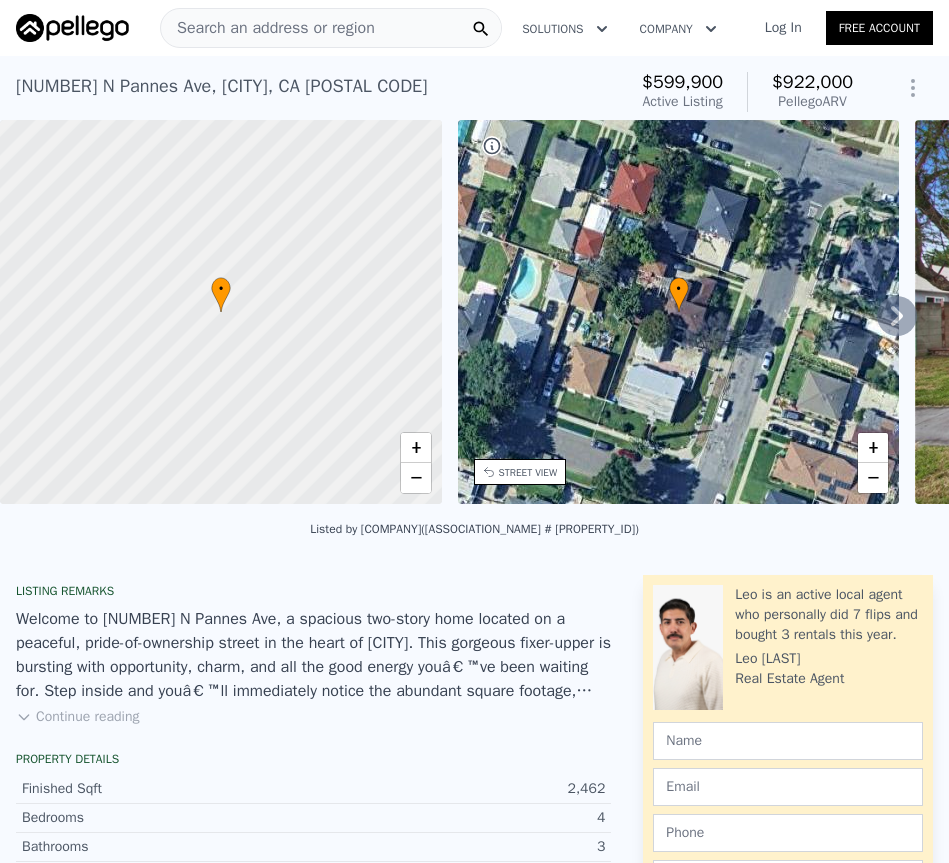 click on "Search an address or region" at bounding box center (268, 28) 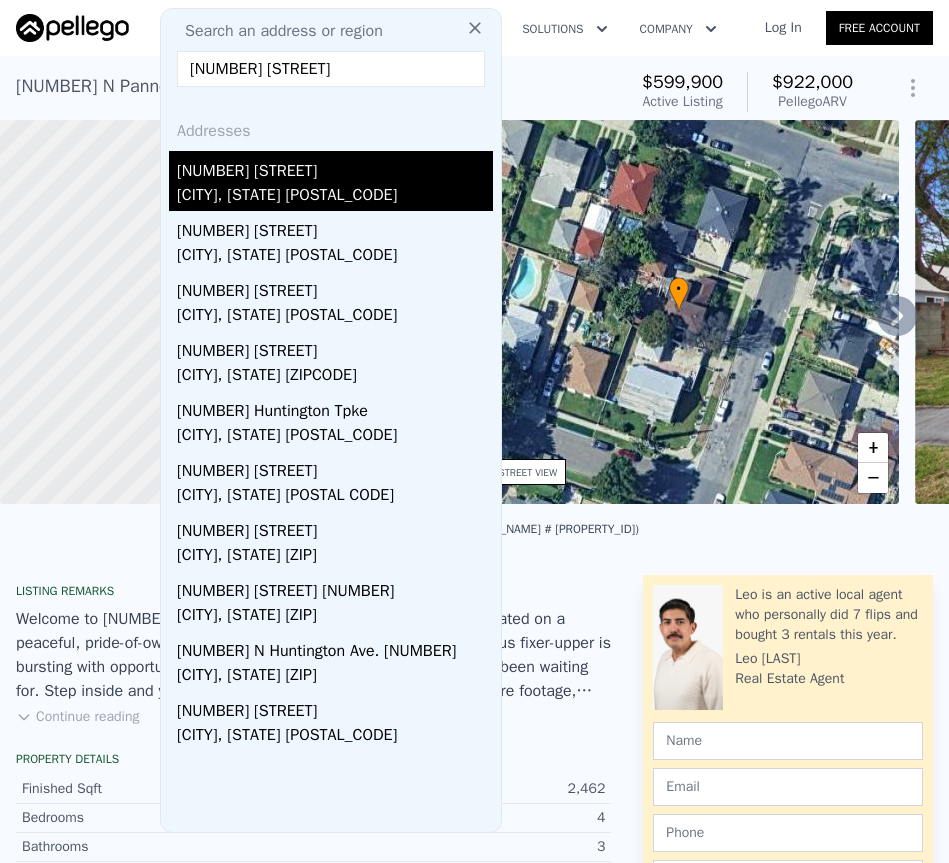 type on "[NUMBER] [STREET]" 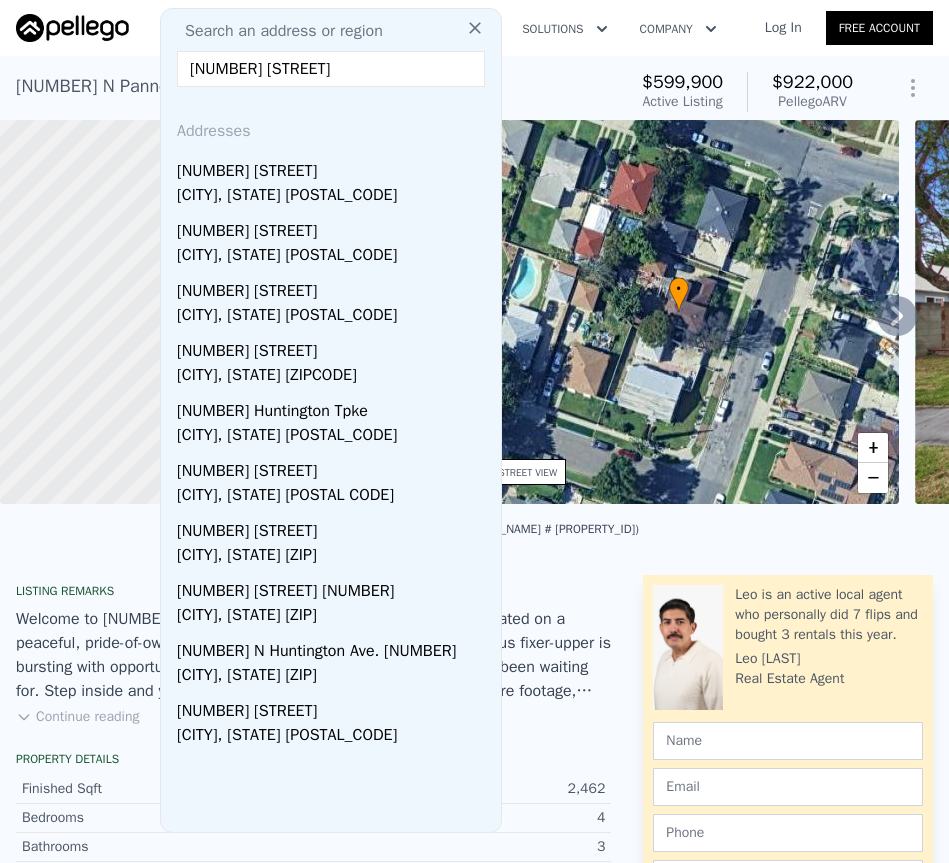 click on "[NUMBER] [STREET]" at bounding box center (335, 167) 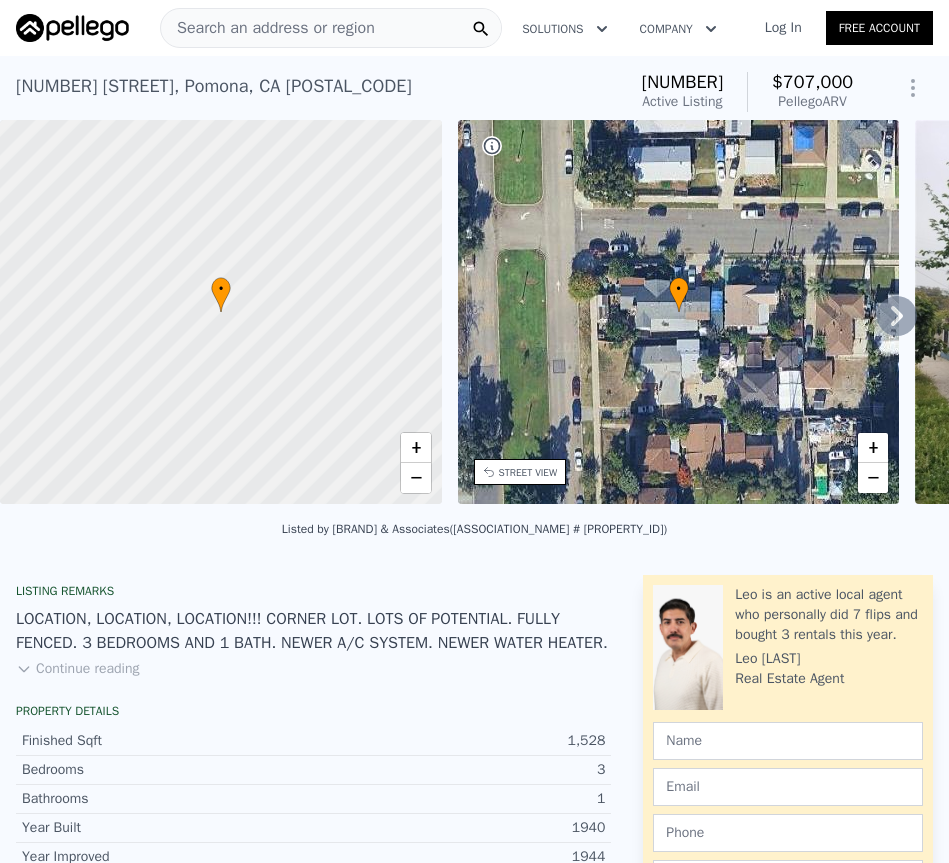 click on "Search an address or region" at bounding box center (268, 28) 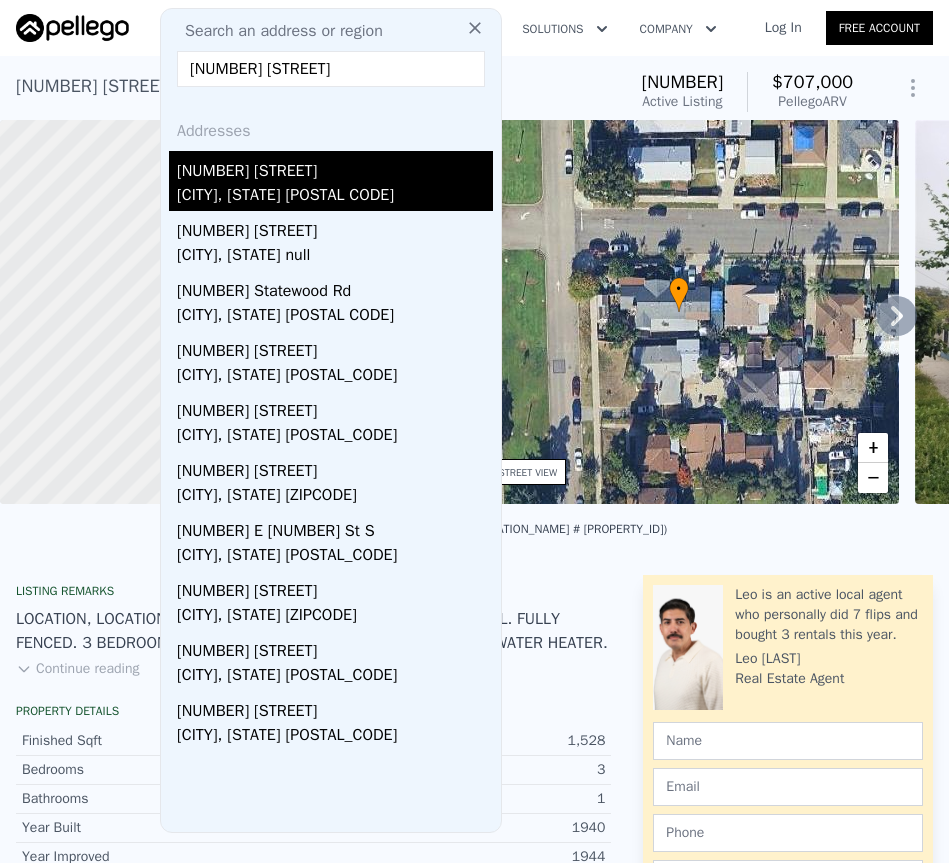 type on "[NUMBER] [STREET]" 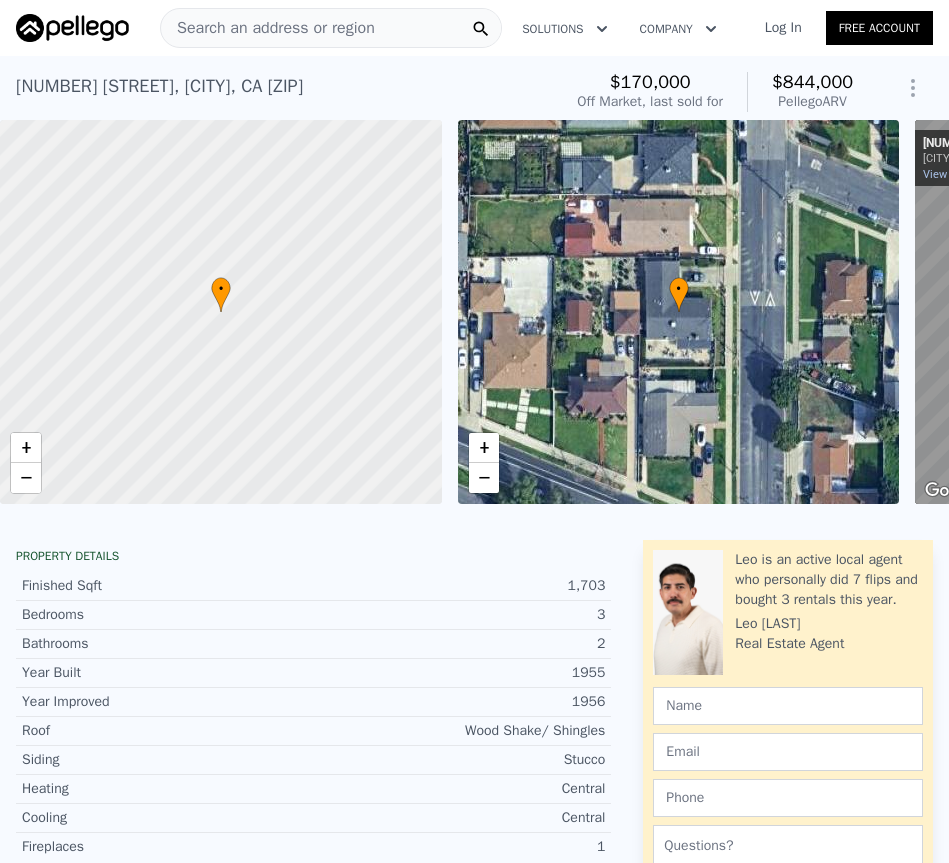 click on "Search an address or region" at bounding box center (268, 28) 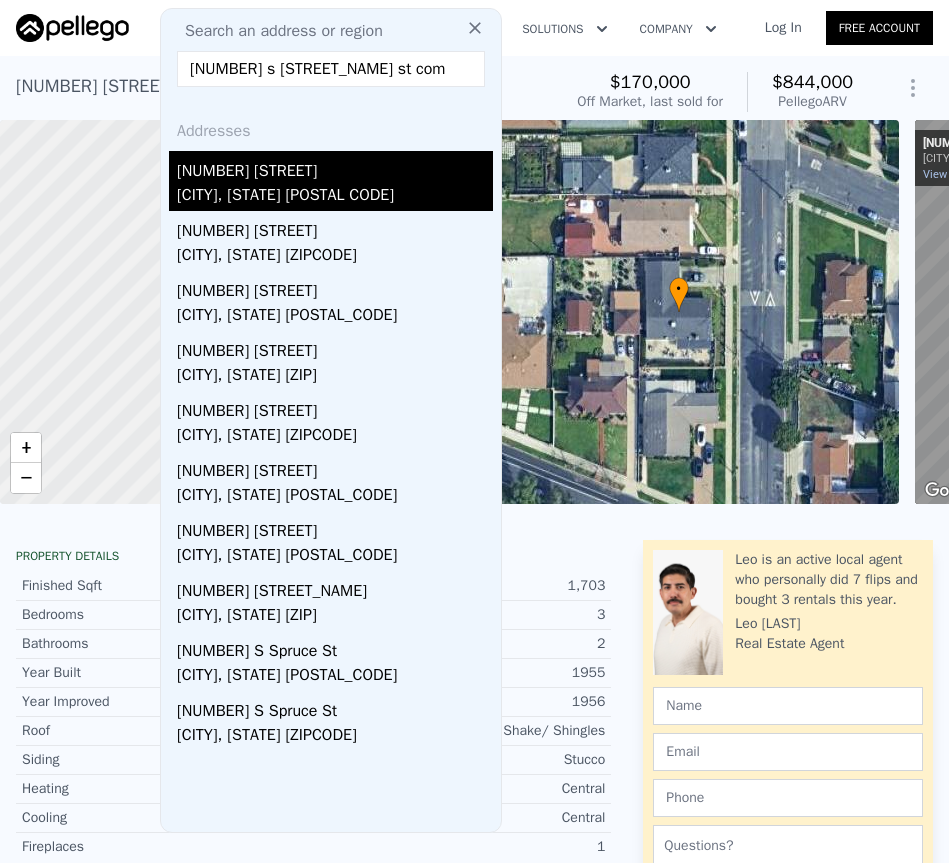 type on "[NUMBER] s [STREET_NAME] st com" 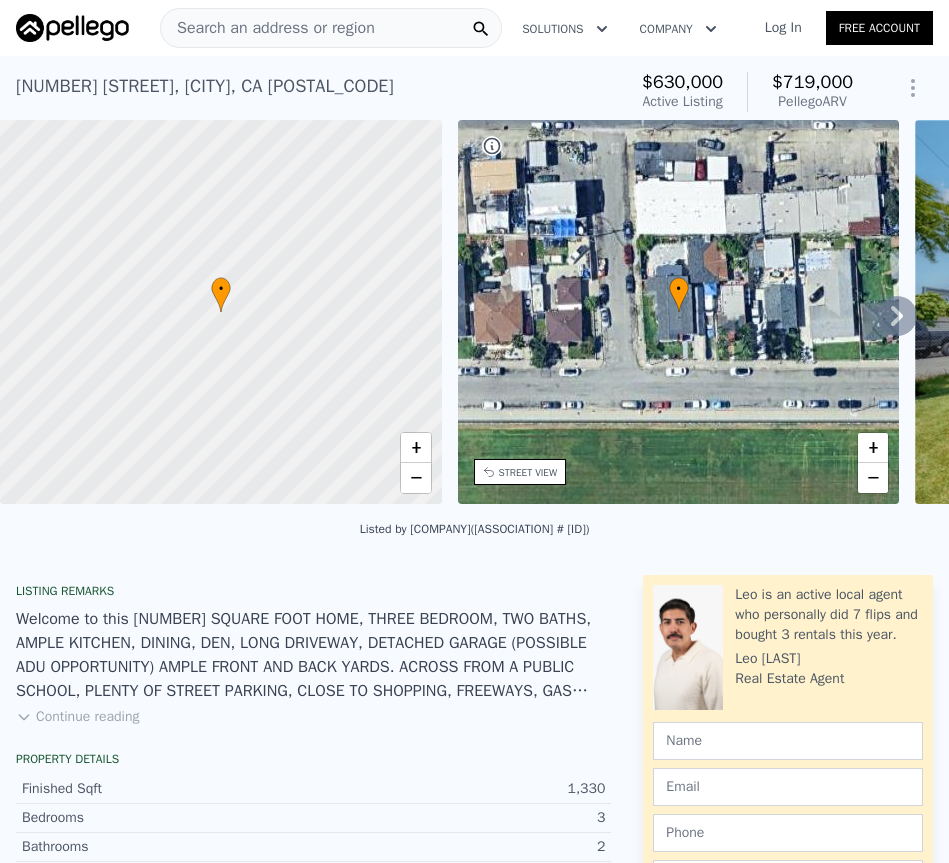 click on "Search an address or region" at bounding box center [268, 28] 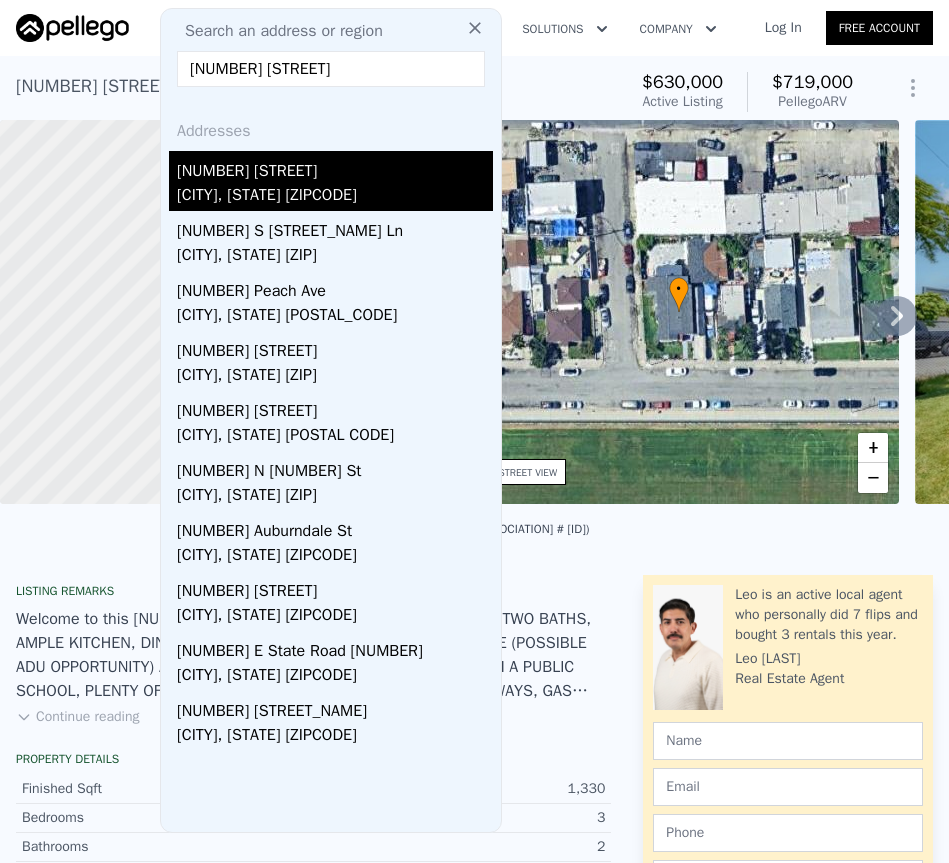 type on "[NUMBER] [STREET]" 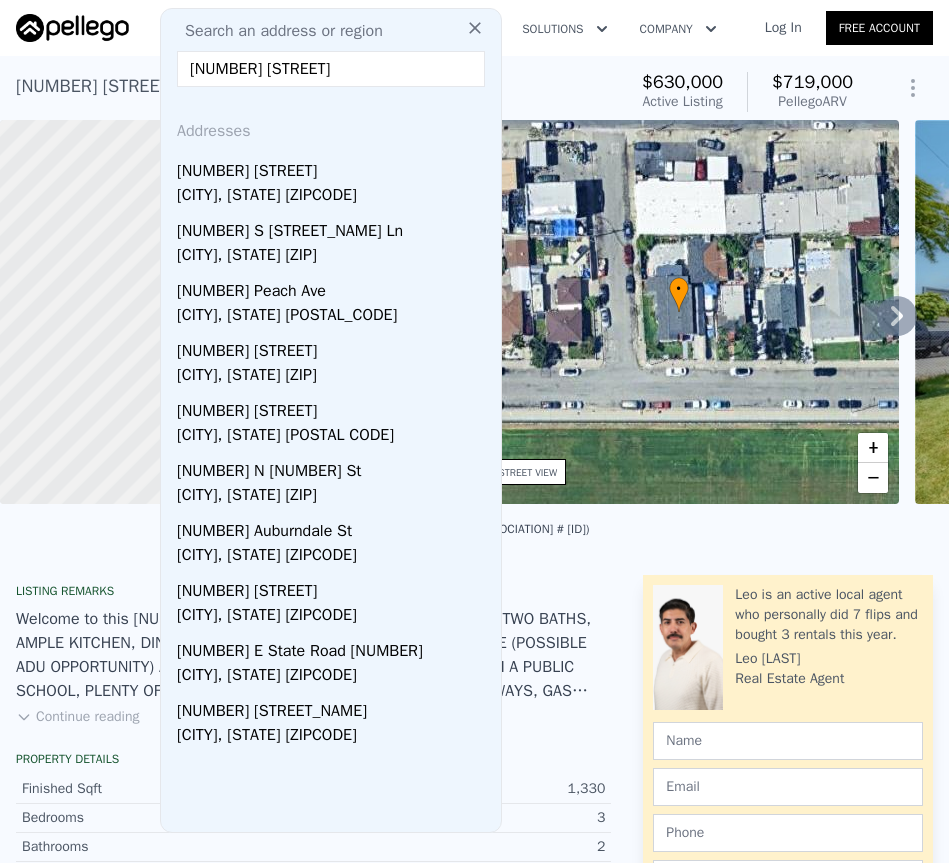 click on "[NUMBER] [STREET]" at bounding box center [335, 167] 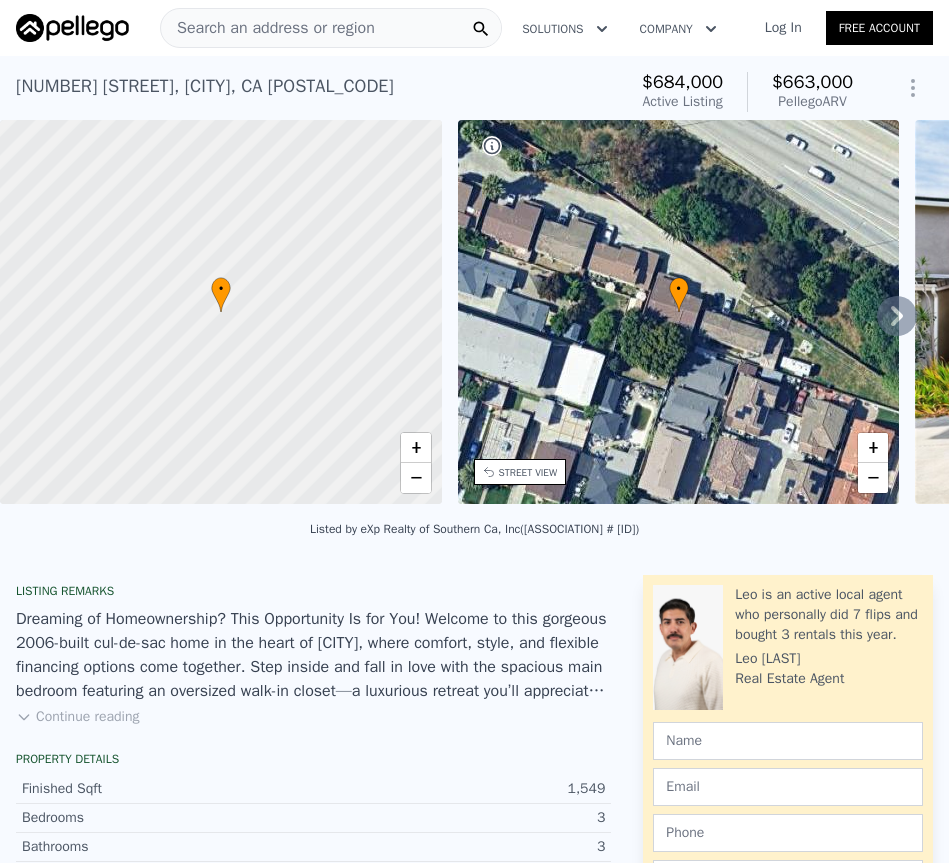 click on "Search an address or region" at bounding box center (268, 28) 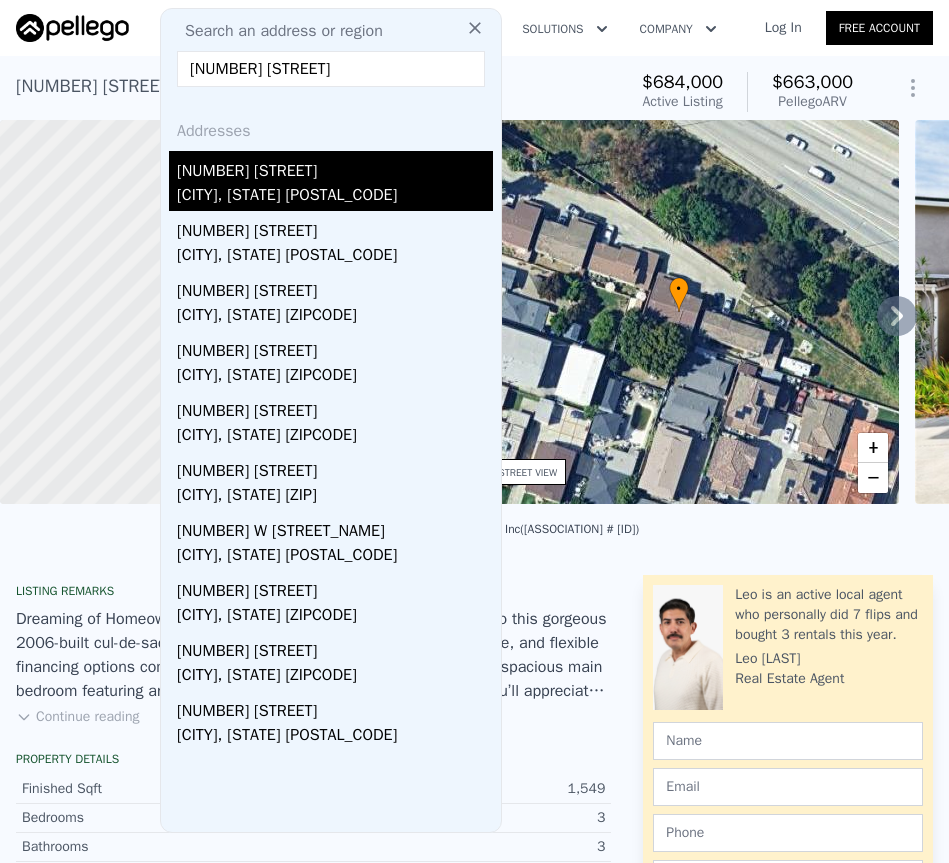 type on "[NUMBER] [STREET]" 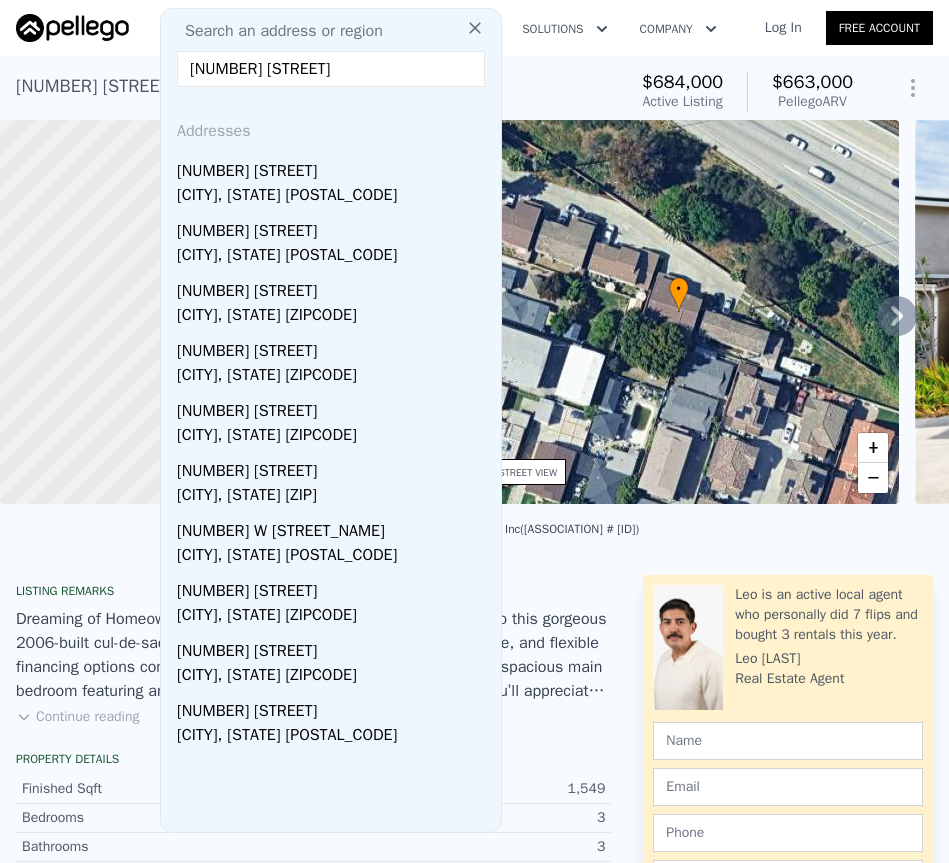 click on "[NUMBER] [STREET]" at bounding box center [335, 167] 